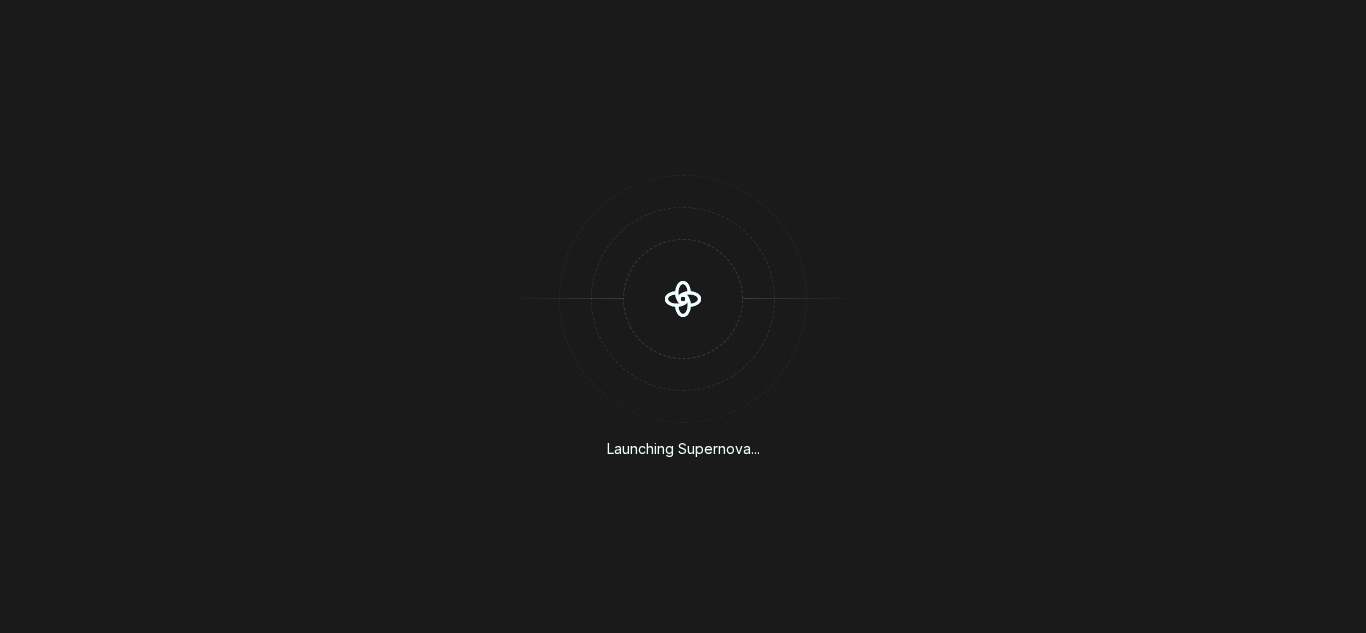 scroll, scrollTop: 0, scrollLeft: 0, axis: both 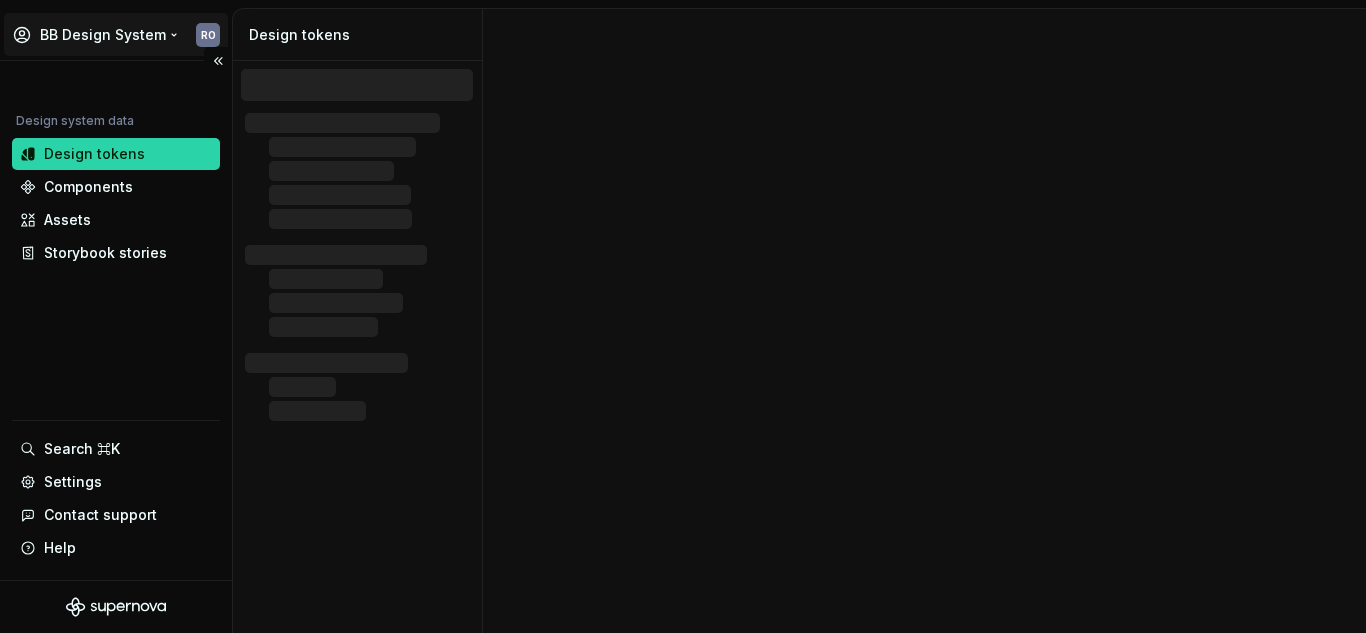 click on "BB Design System RO Design system data Design tokens Components Assets Storybook stories Search ⌘K Settings Contact support Help Design tokens" at bounding box center (683, 316) 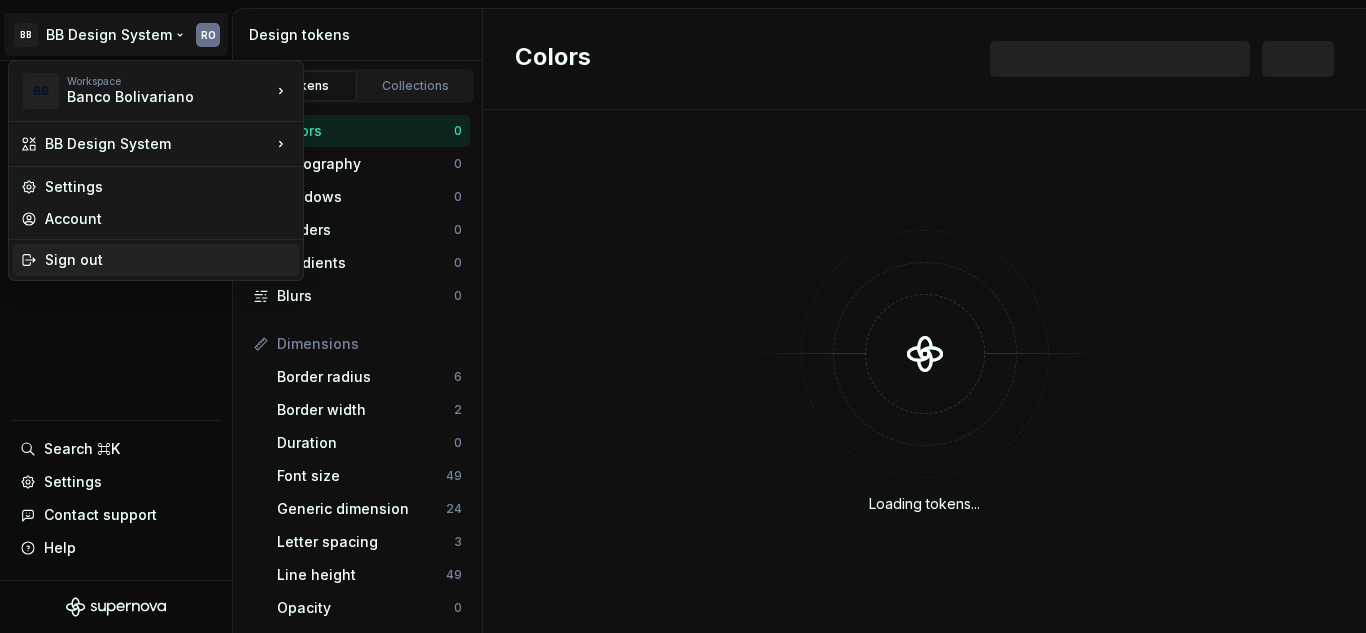 click on "Sign out" at bounding box center (168, 260) 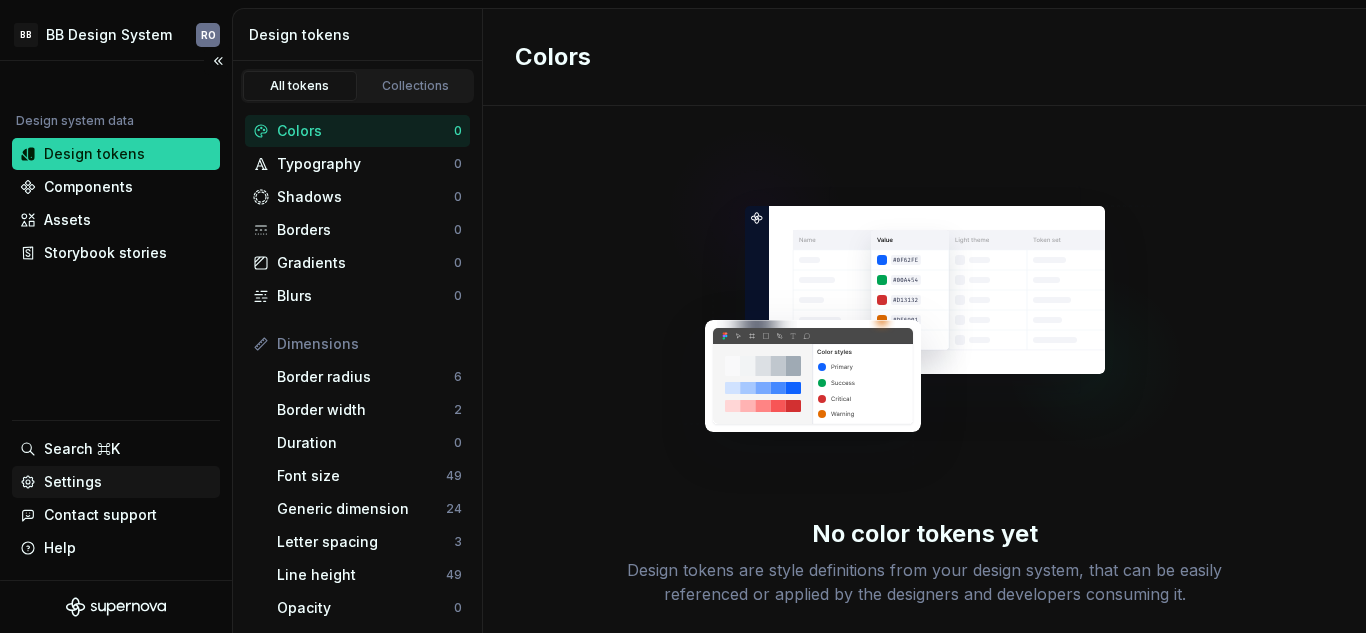 click on "Settings" at bounding box center [73, 482] 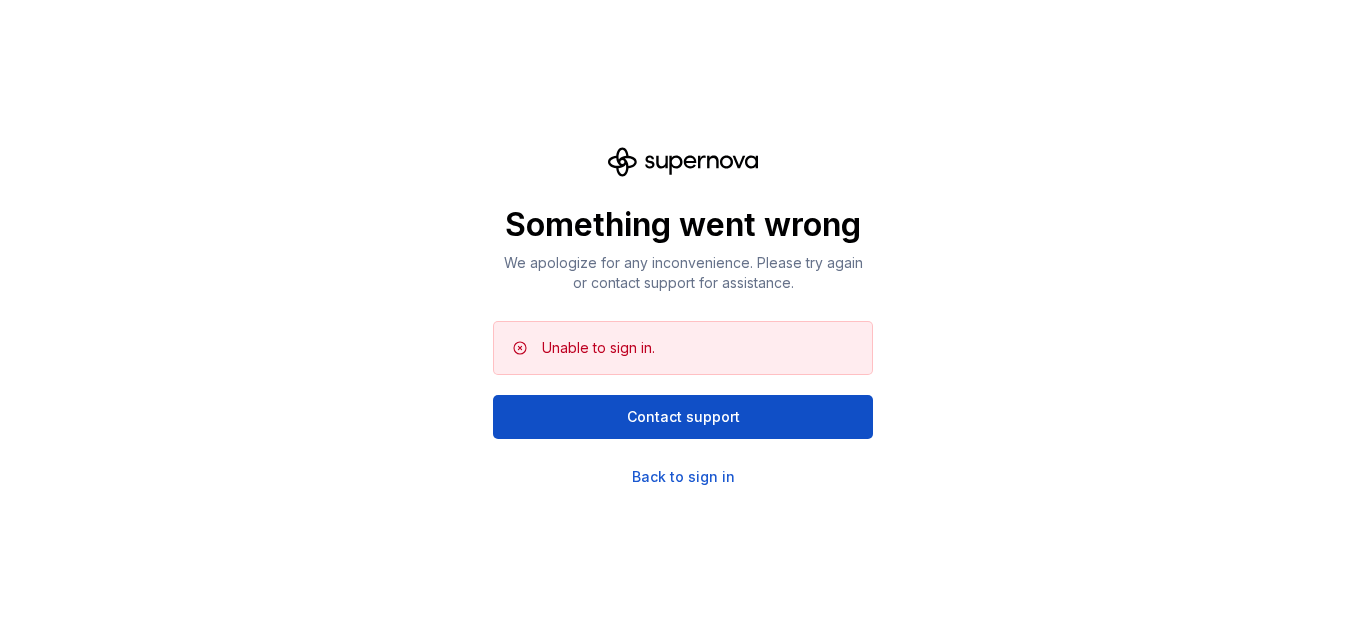 scroll, scrollTop: 0, scrollLeft: 0, axis: both 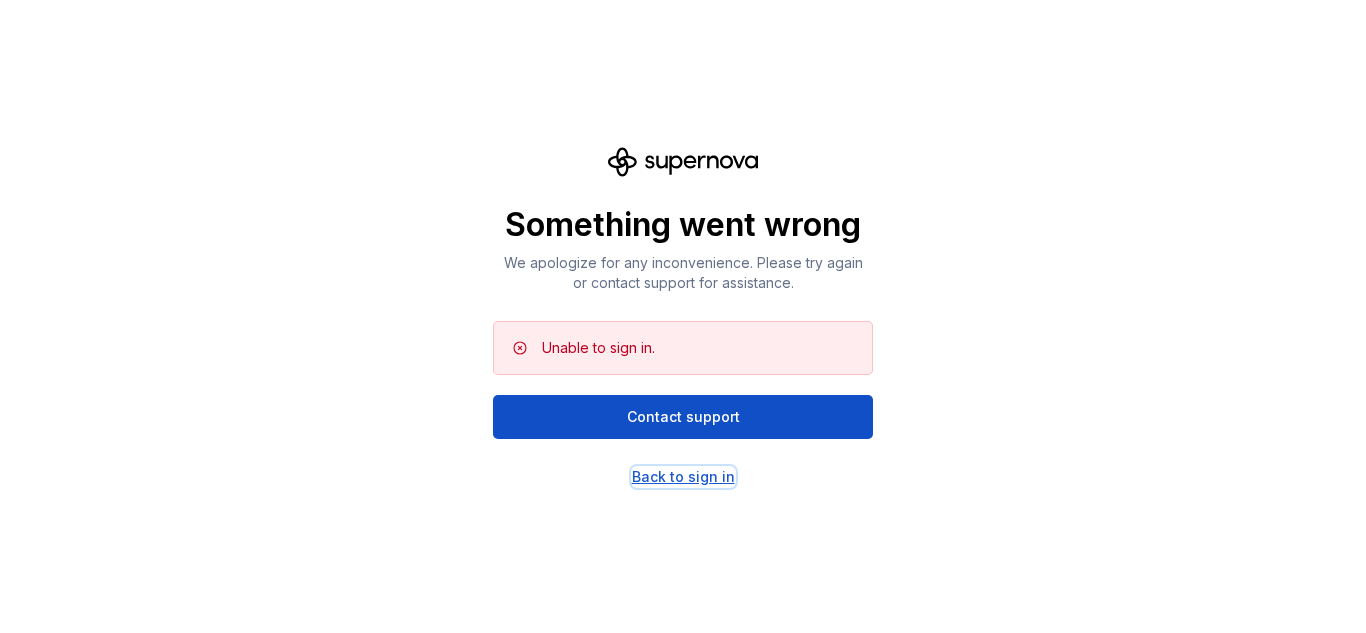 click on "Back to sign in" at bounding box center (683, 477) 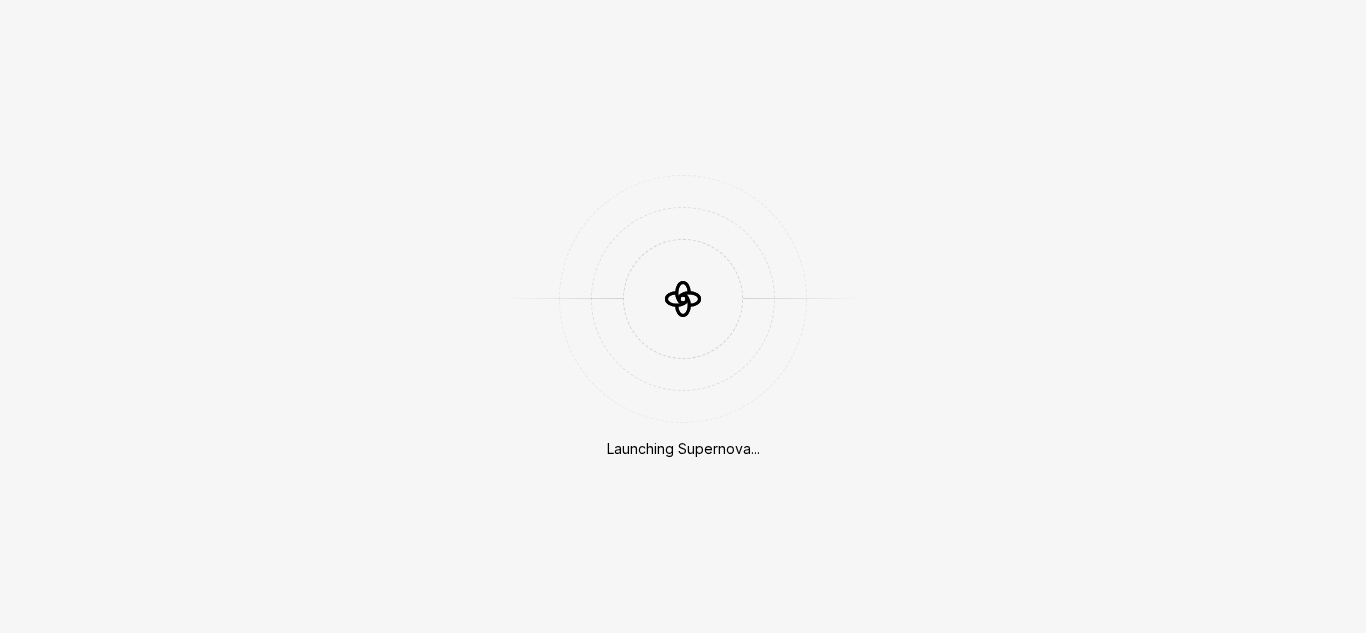scroll, scrollTop: 0, scrollLeft: 0, axis: both 